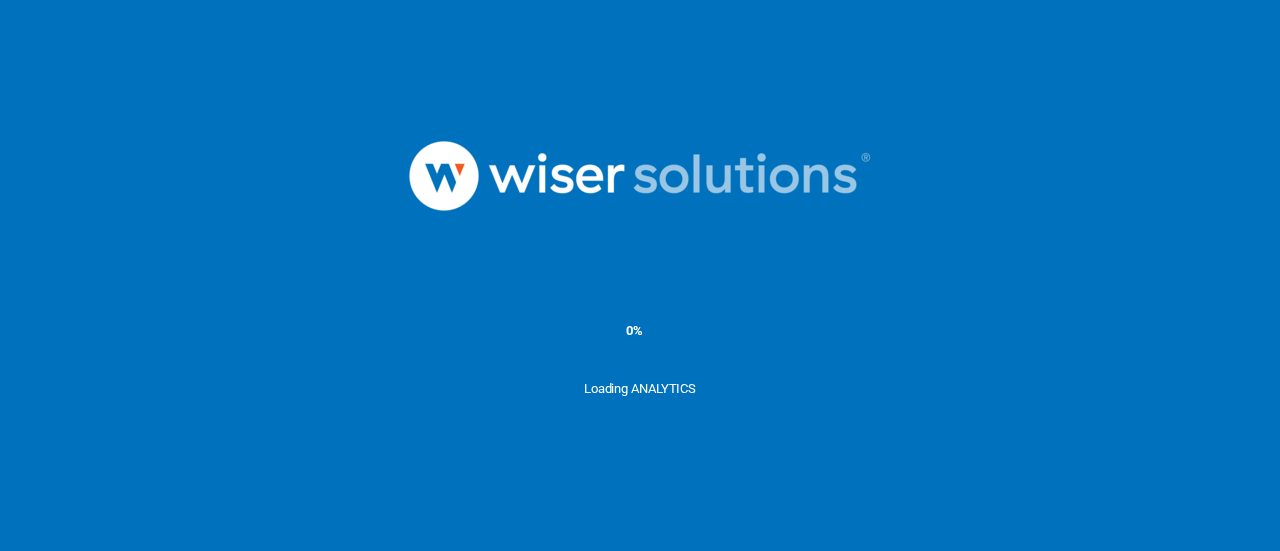 scroll, scrollTop: 0, scrollLeft: 0, axis: both 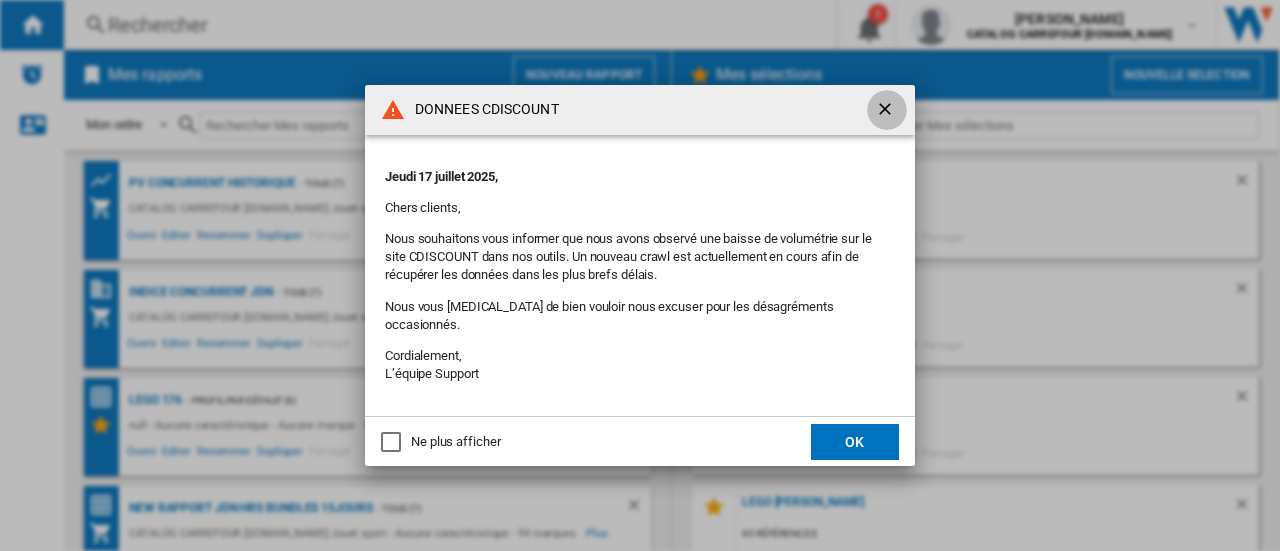 click at bounding box center [887, 111] 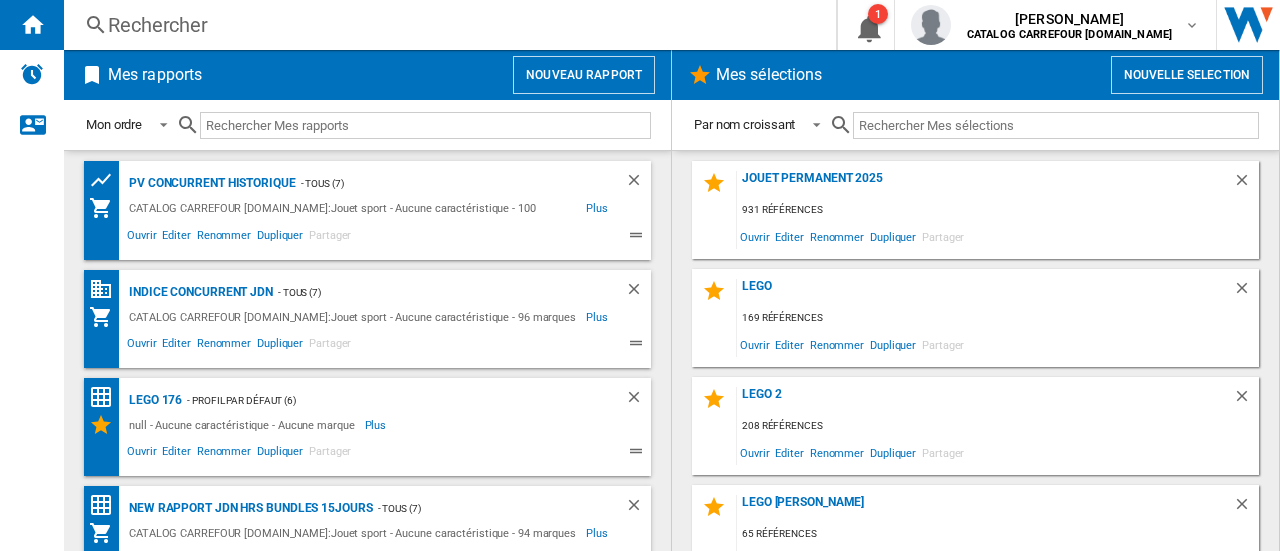 scroll, scrollTop: 247, scrollLeft: 0, axis: vertical 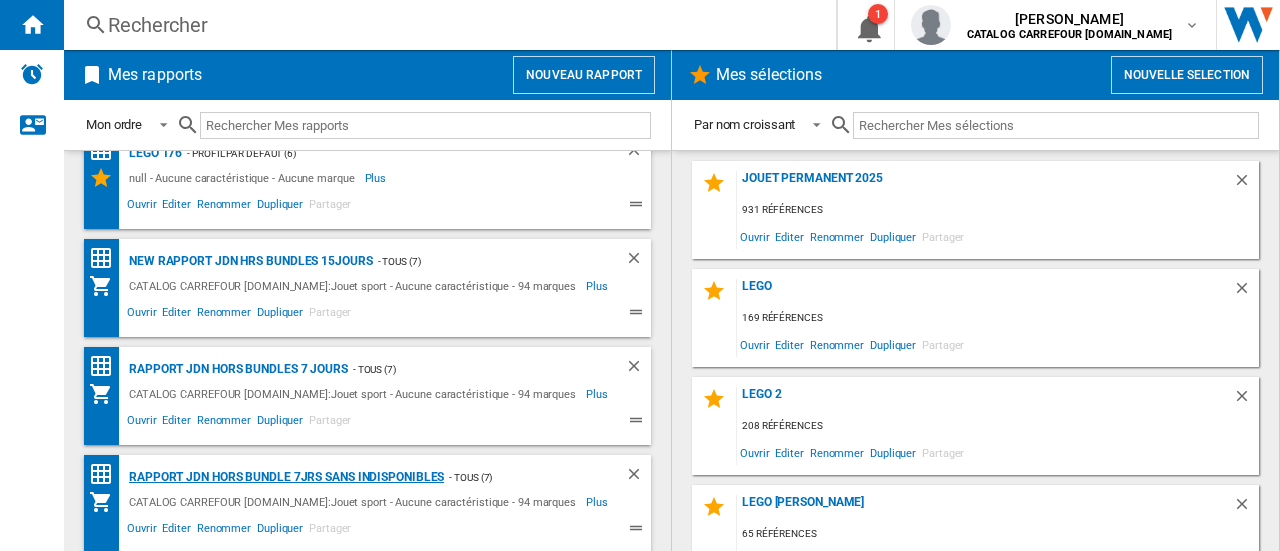 click on "Rapport JDN Hors bundle 7Jrs sans indisponibles" 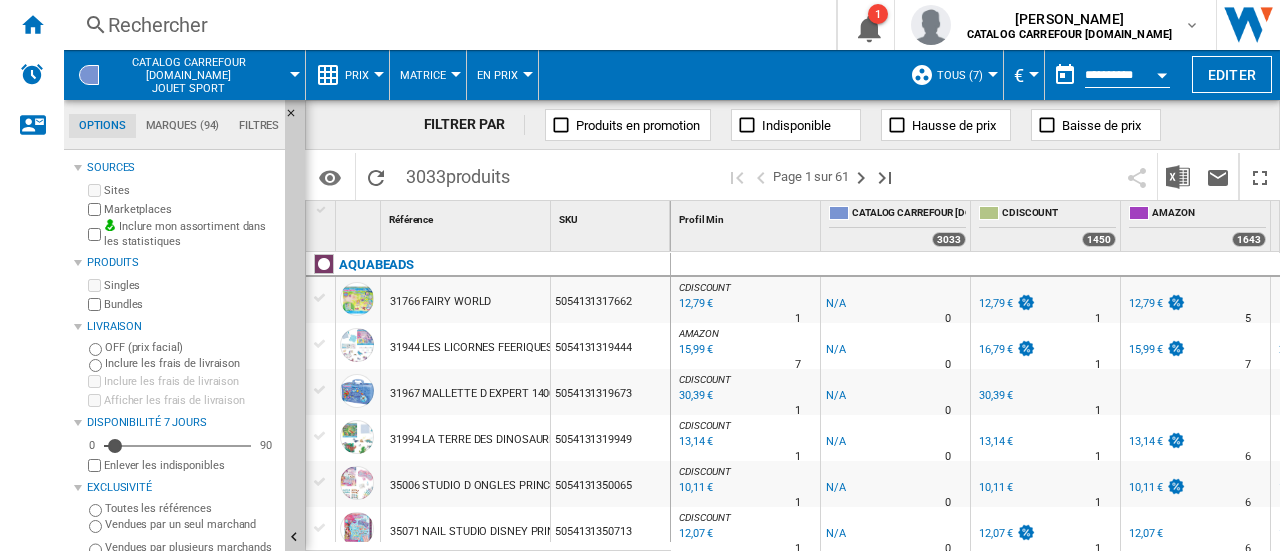 click at bounding box center (1162, 72) 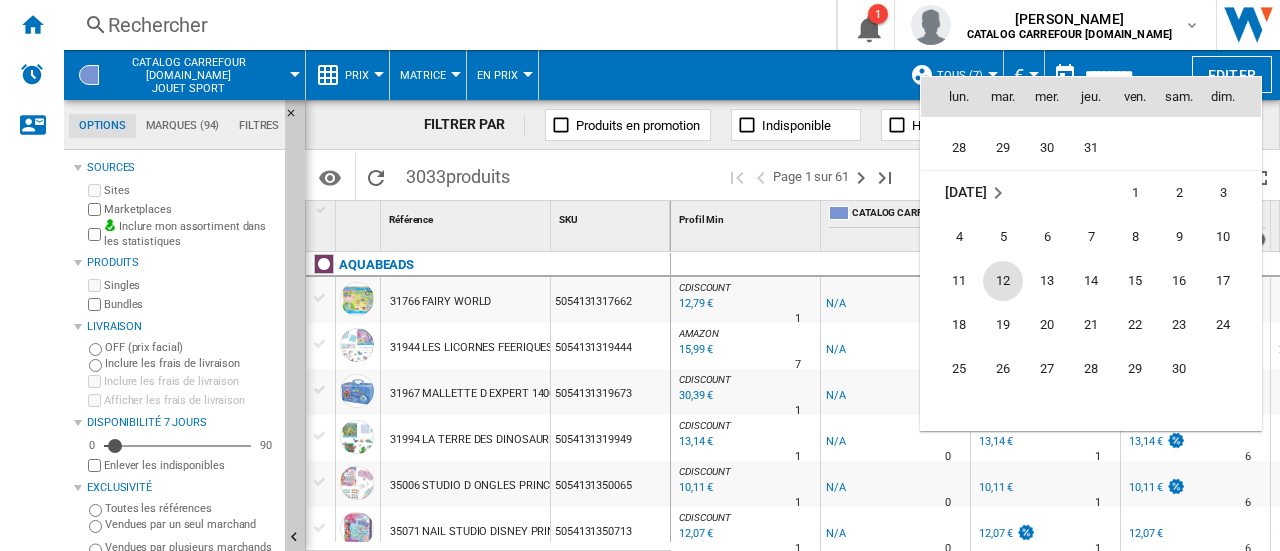 scroll, scrollTop: 7340, scrollLeft: 0, axis: vertical 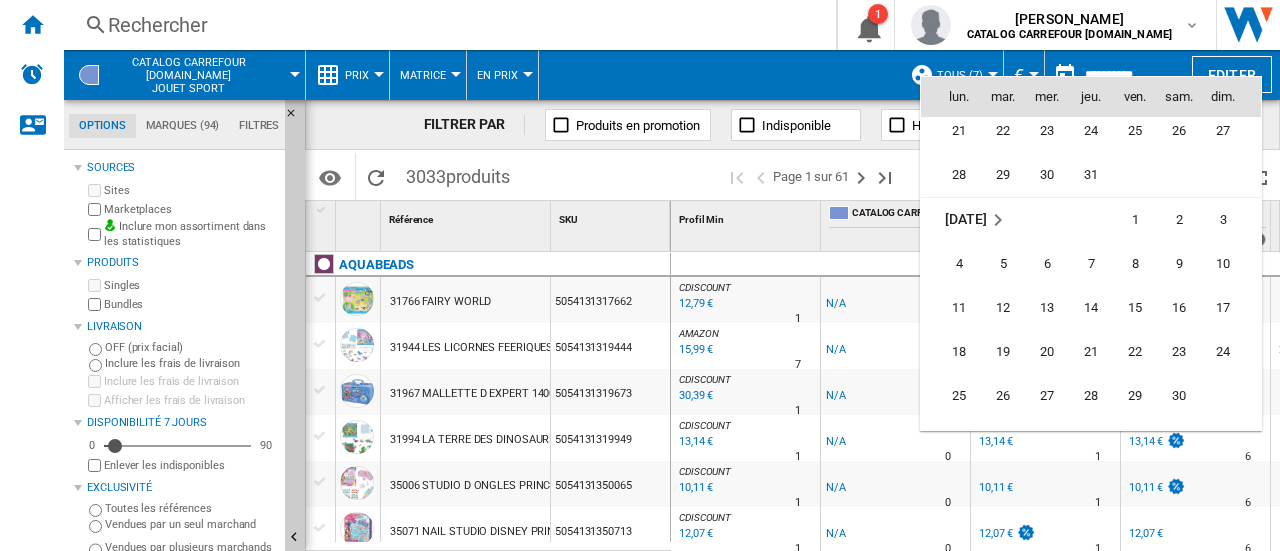 click at bounding box center (640, 275) 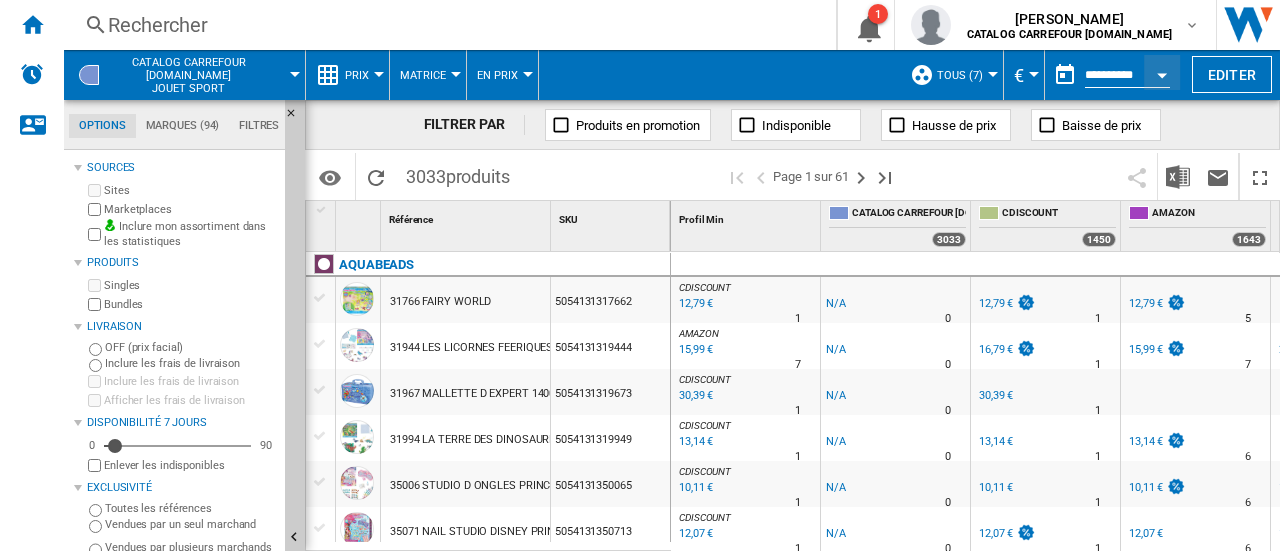 scroll, scrollTop: 0, scrollLeft: 85, axis: horizontal 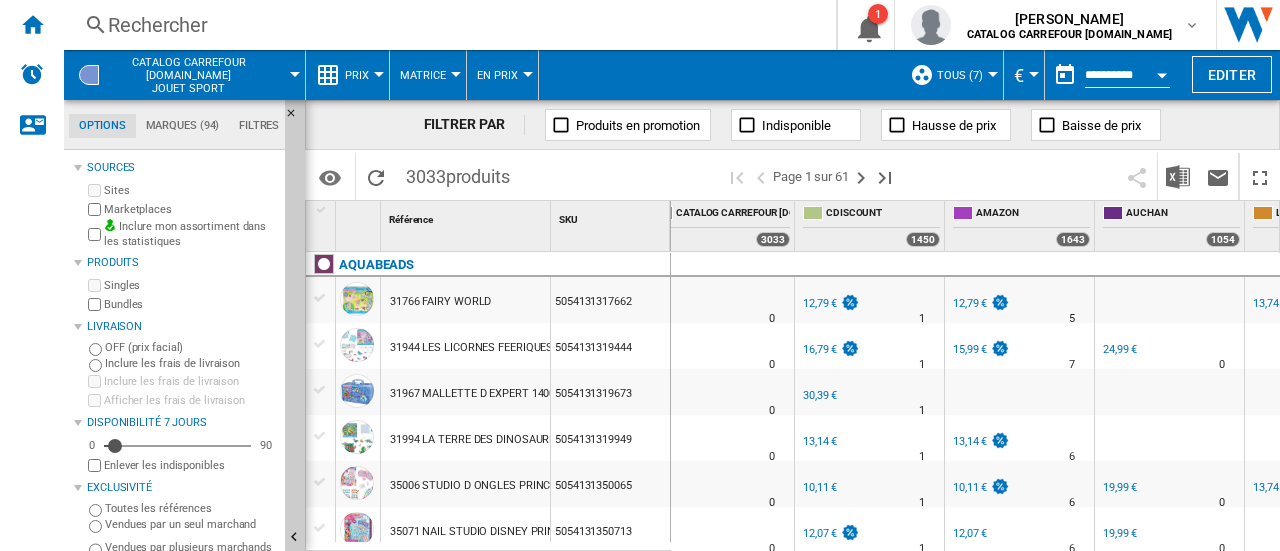 click on "12,79 €" at bounding box center [970, 303] 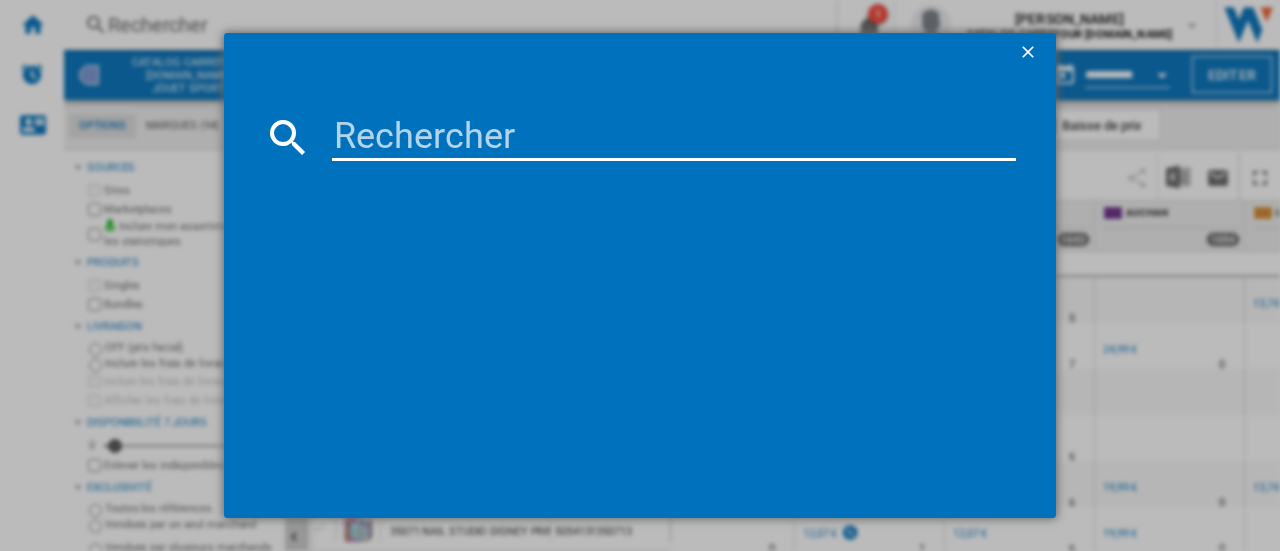 click at bounding box center (674, 137) 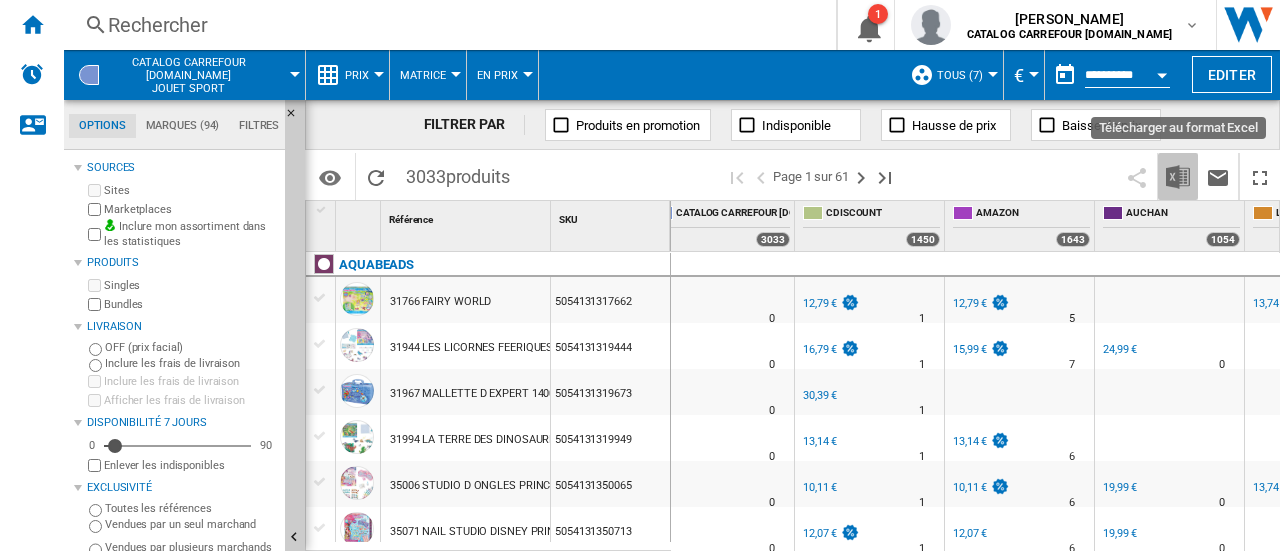 click at bounding box center (1178, 177) 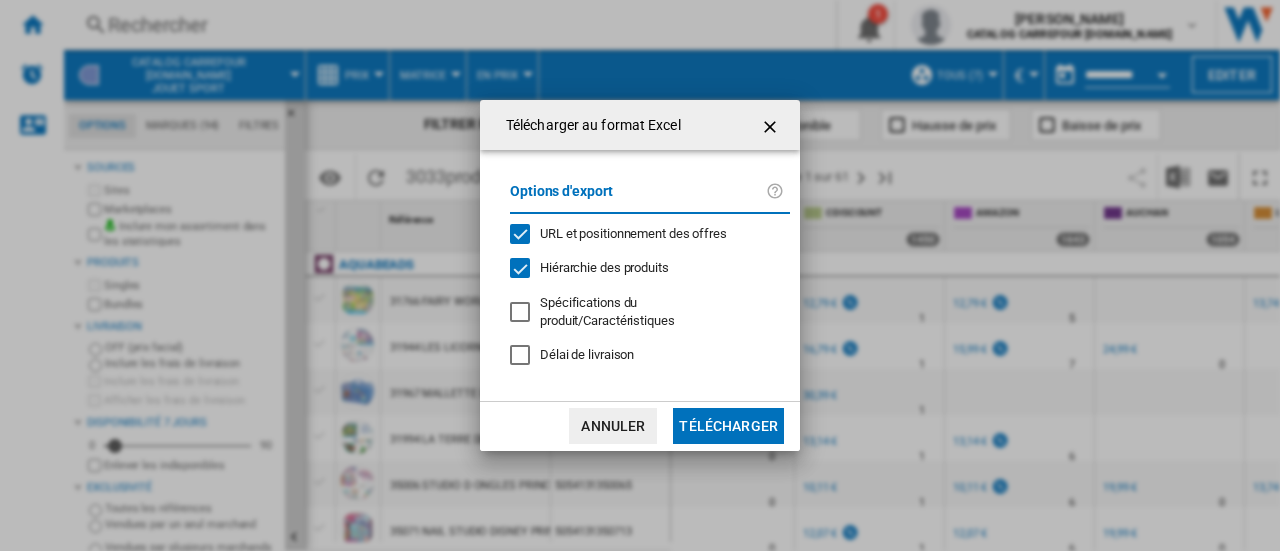 click at bounding box center [772, 127] 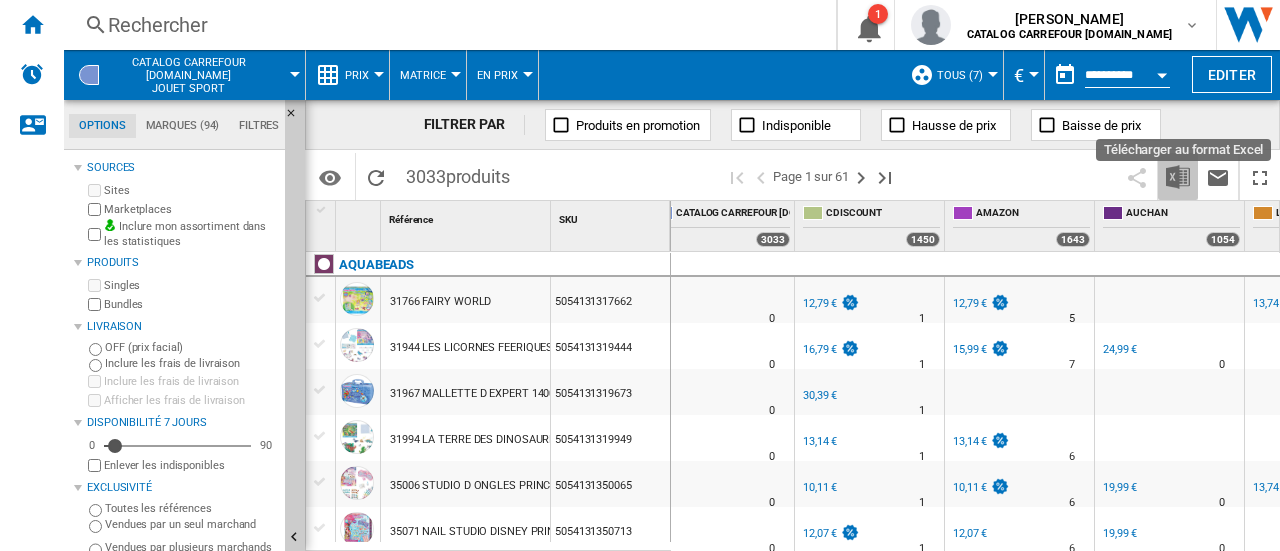 click at bounding box center [1178, 177] 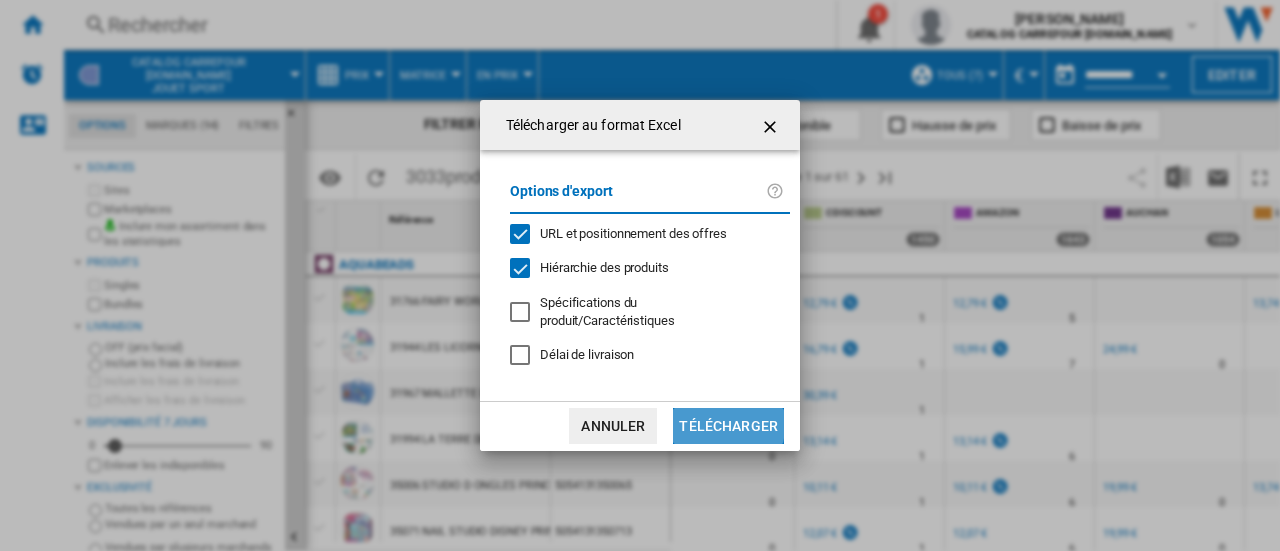 click on "Télécharger" 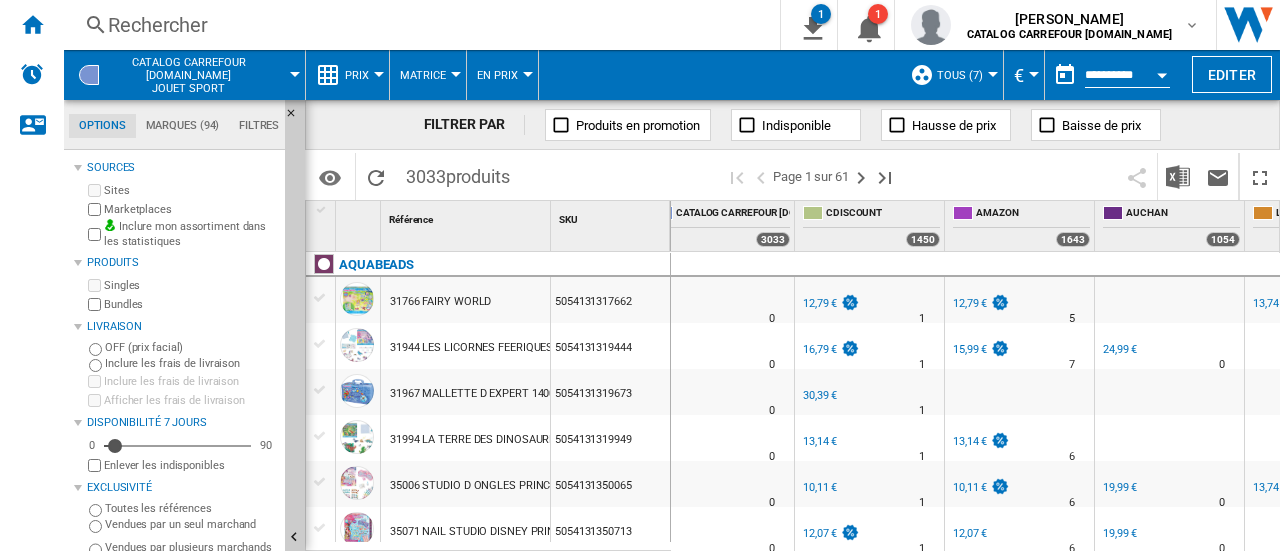 click at bounding box center (456, 74) 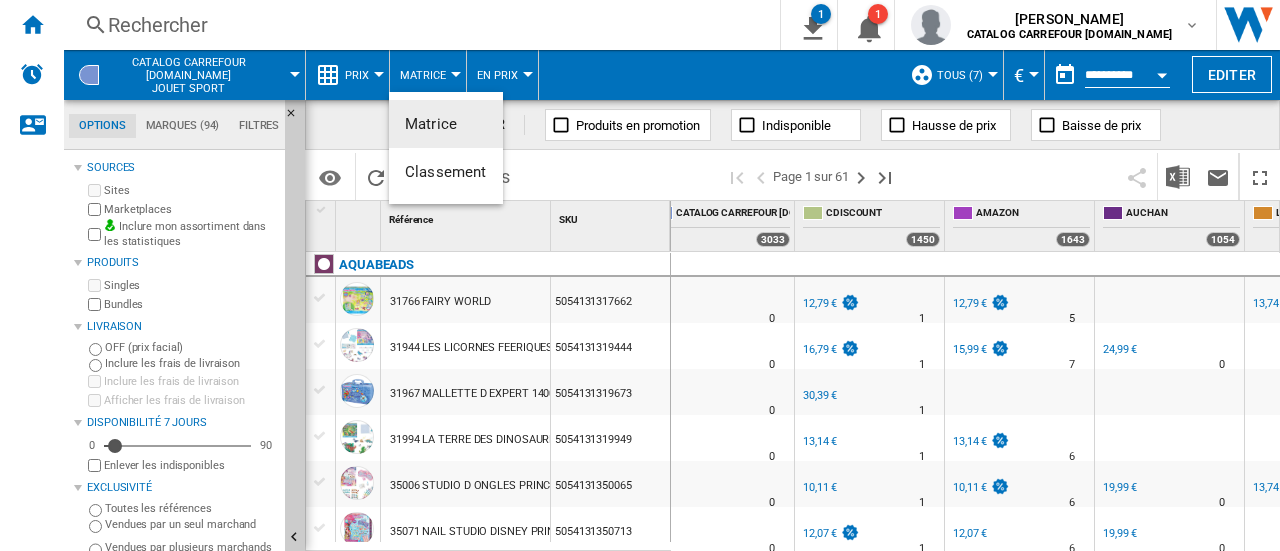 click at bounding box center (640, 275) 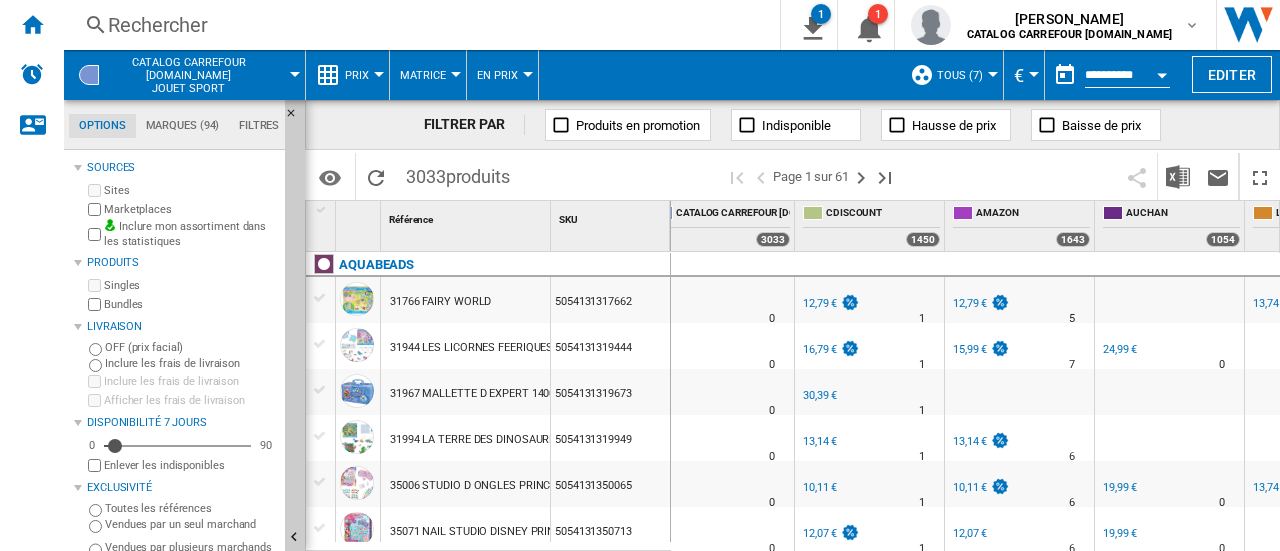 click at bounding box center (379, 74) 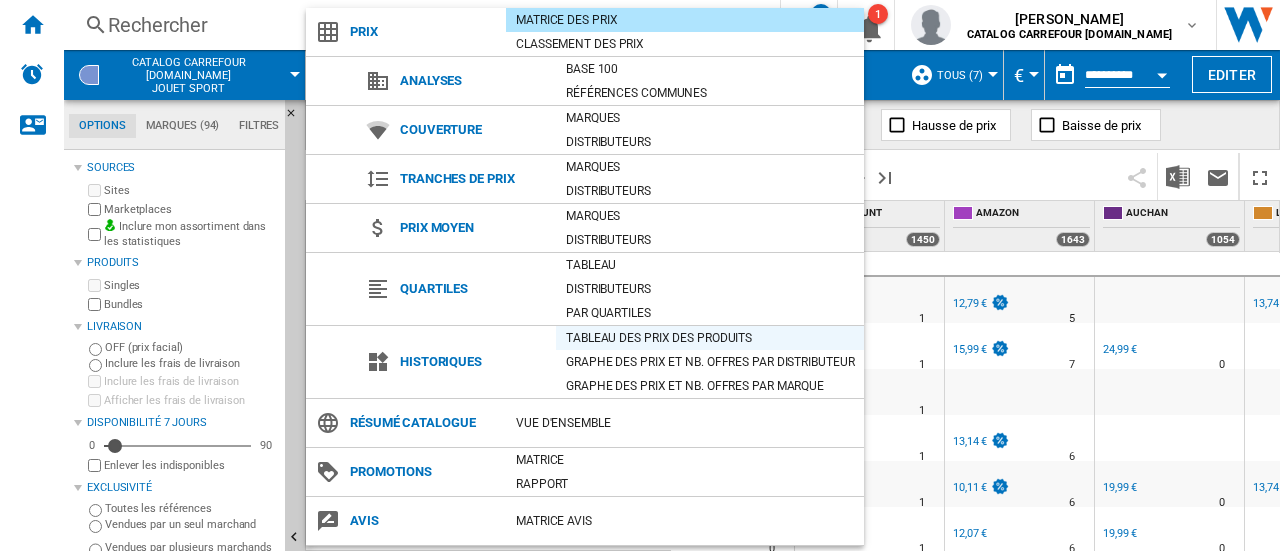 click on "Tableau des prix des produits" at bounding box center [710, 338] 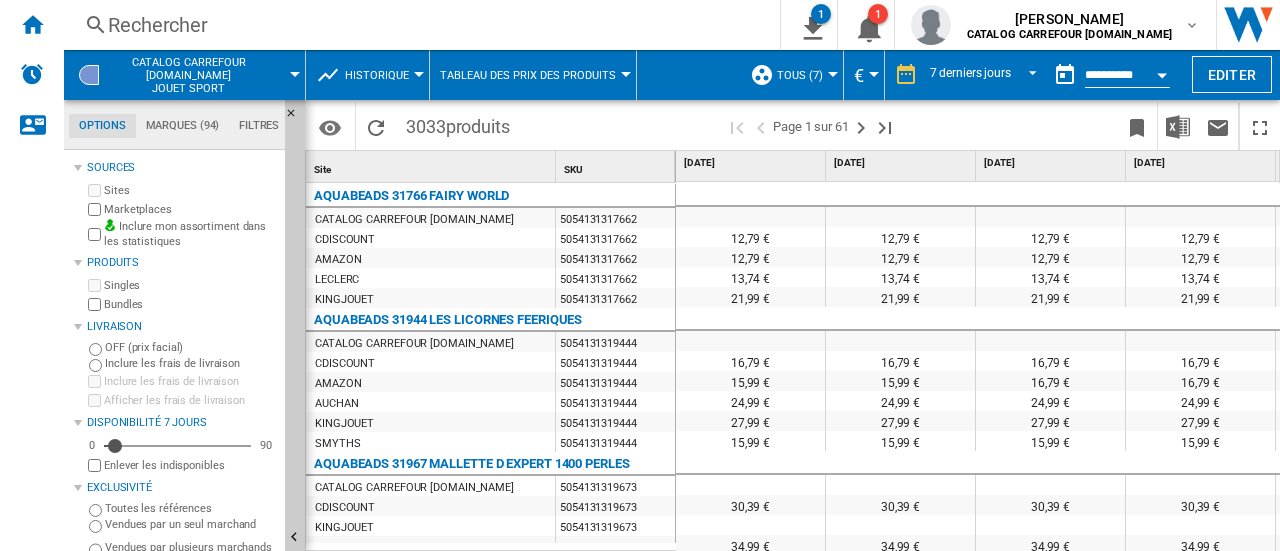 click at bounding box center (1162, 75) 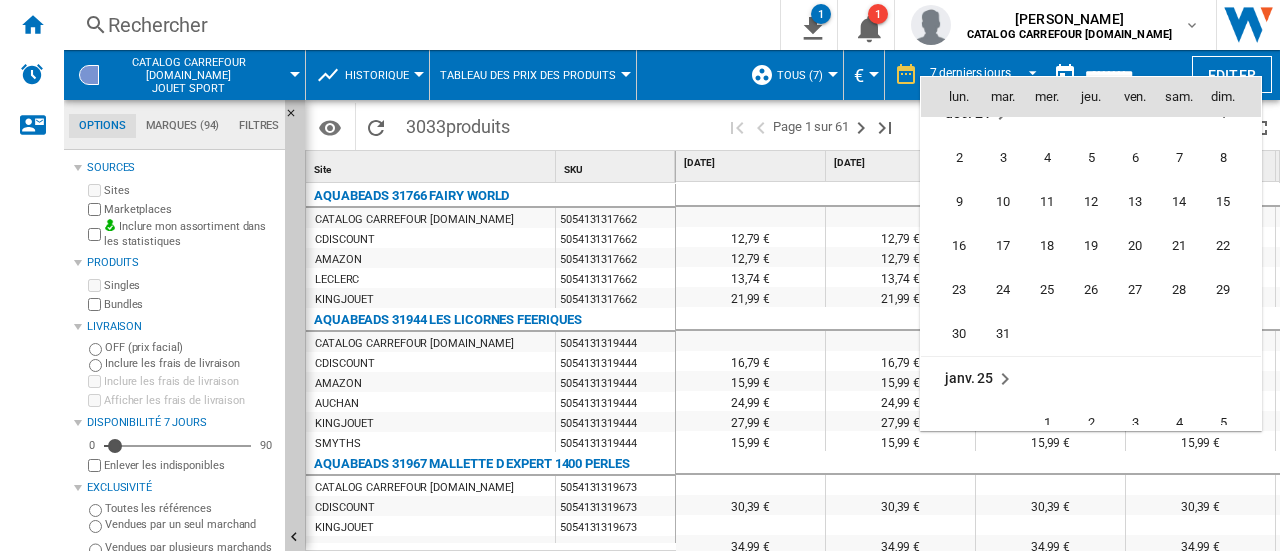 scroll, scrollTop: 7740, scrollLeft: 0, axis: vertical 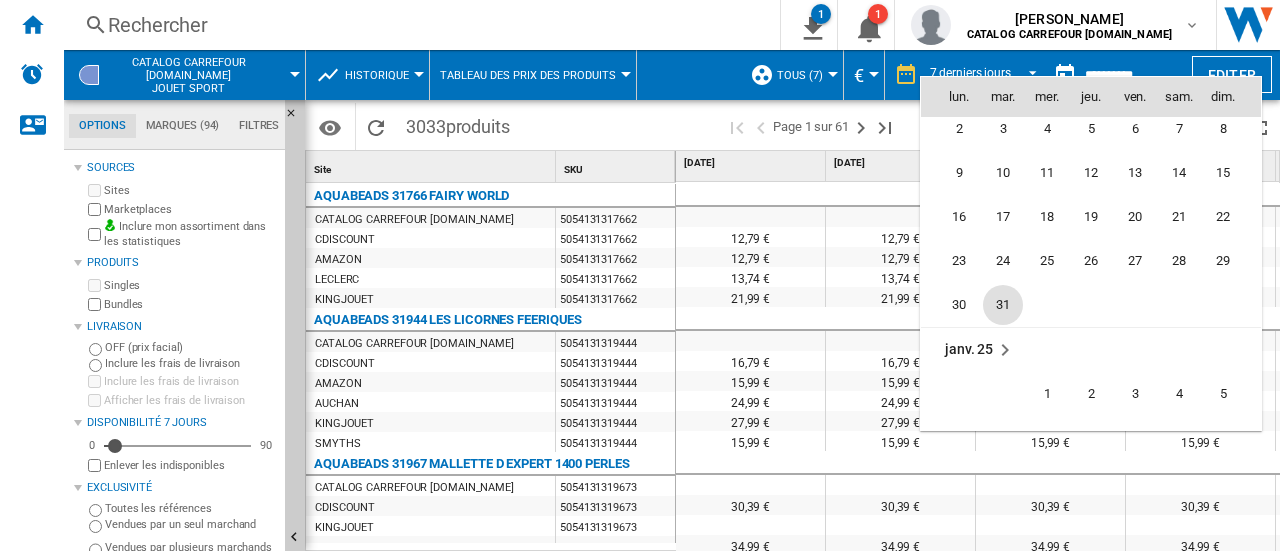 click on "31" at bounding box center (1003, 305) 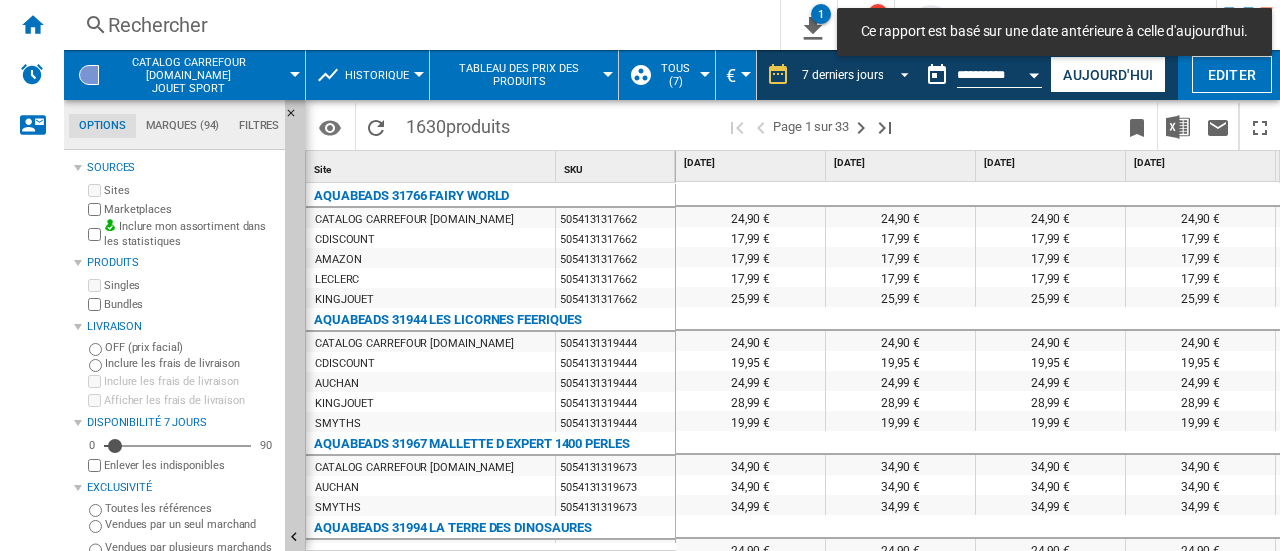 click at bounding box center [899, 73] 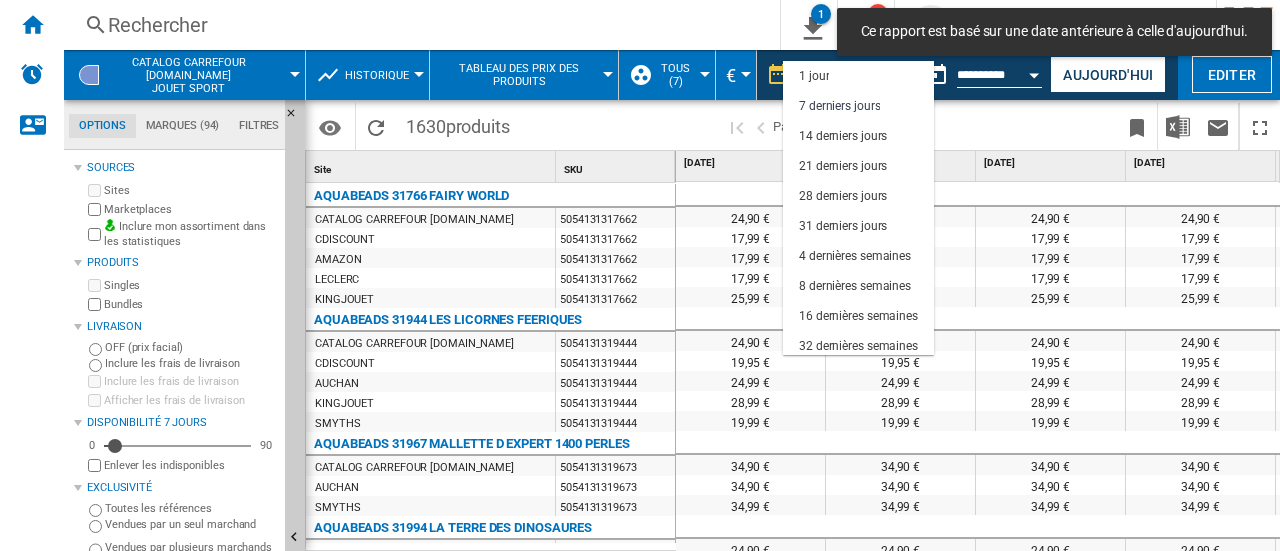 scroll, scrollTop: 30, scrollLeft: 0, axis: vertical 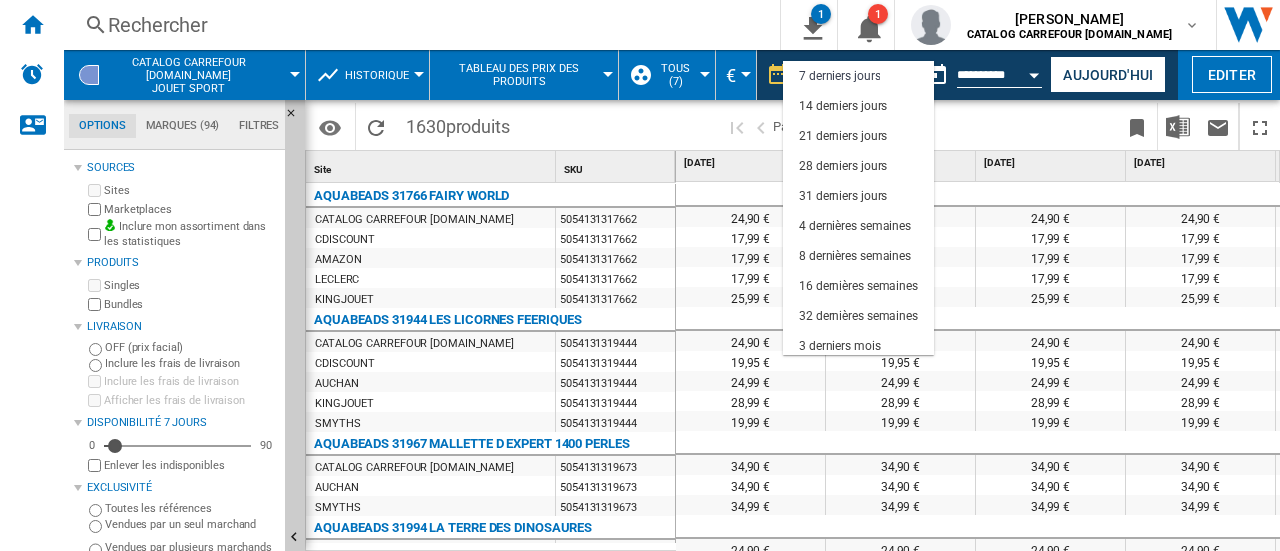 click at bounding box center (640, 275) 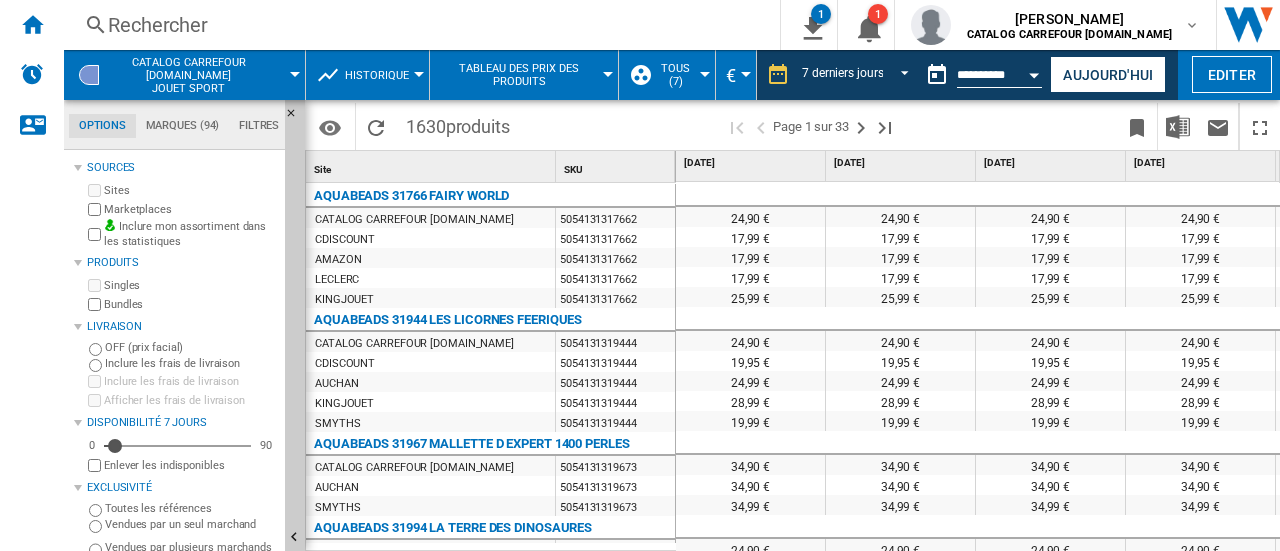 click on "Tableau des prix des produits
Tableau des prix des produits
Graphe des prix et nb. offres par distributeur
Graphe des prix et nb. offres par marque" at bounding box center [524, 75] 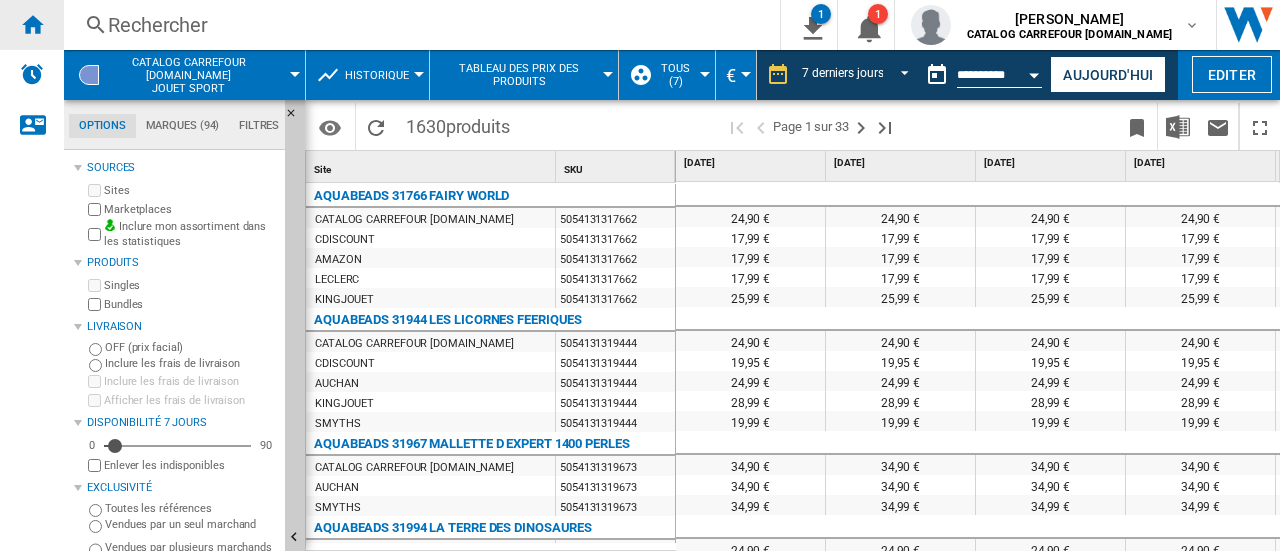 click at bounding box center [32, 24] 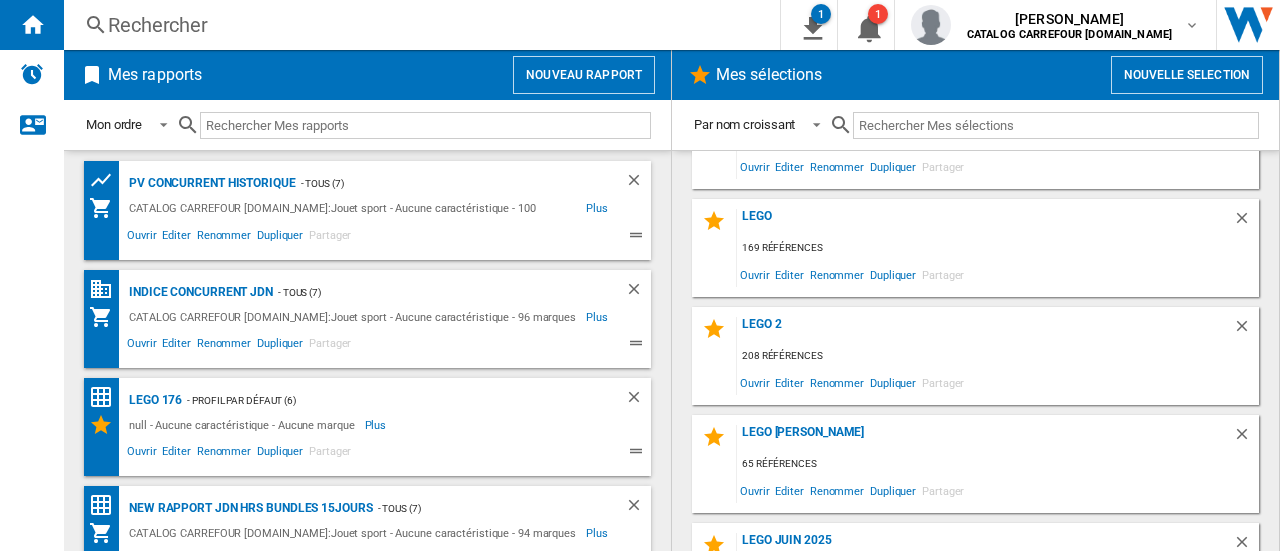 scroll, scrollTop: 139, scrollLeft: 0, axis: vertical 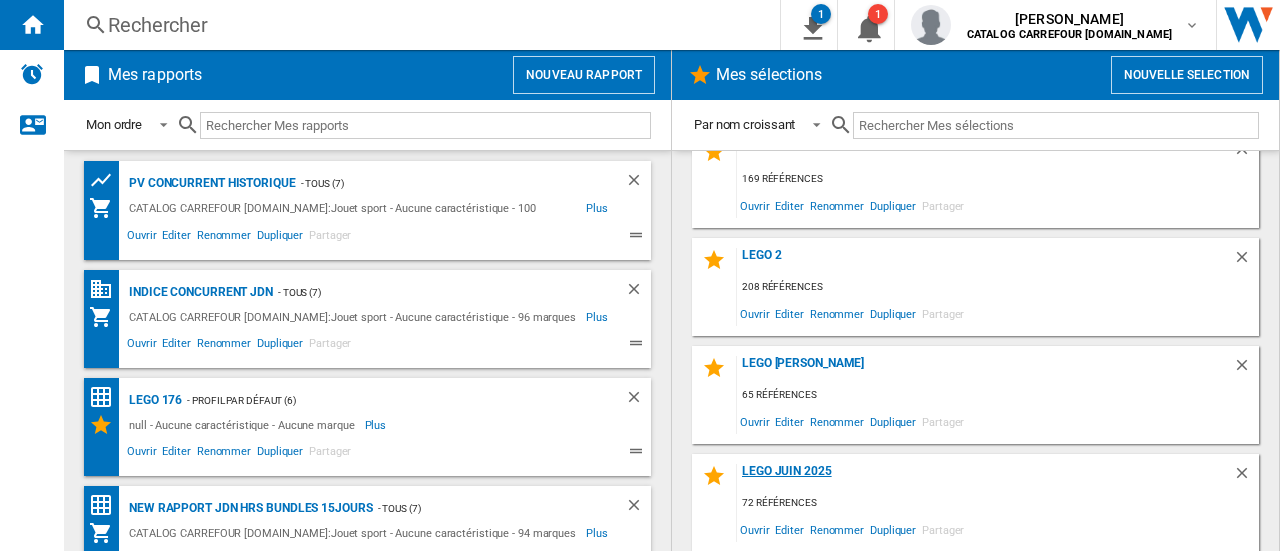 click on "LEGO Juin 2025" 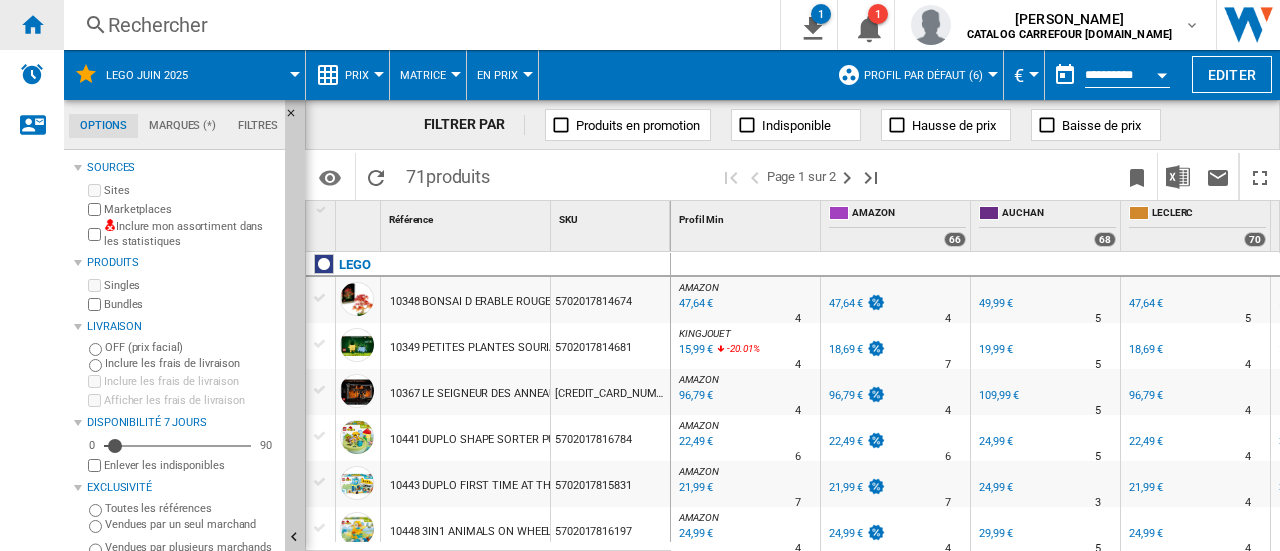 click at bounding box center (32, 24) 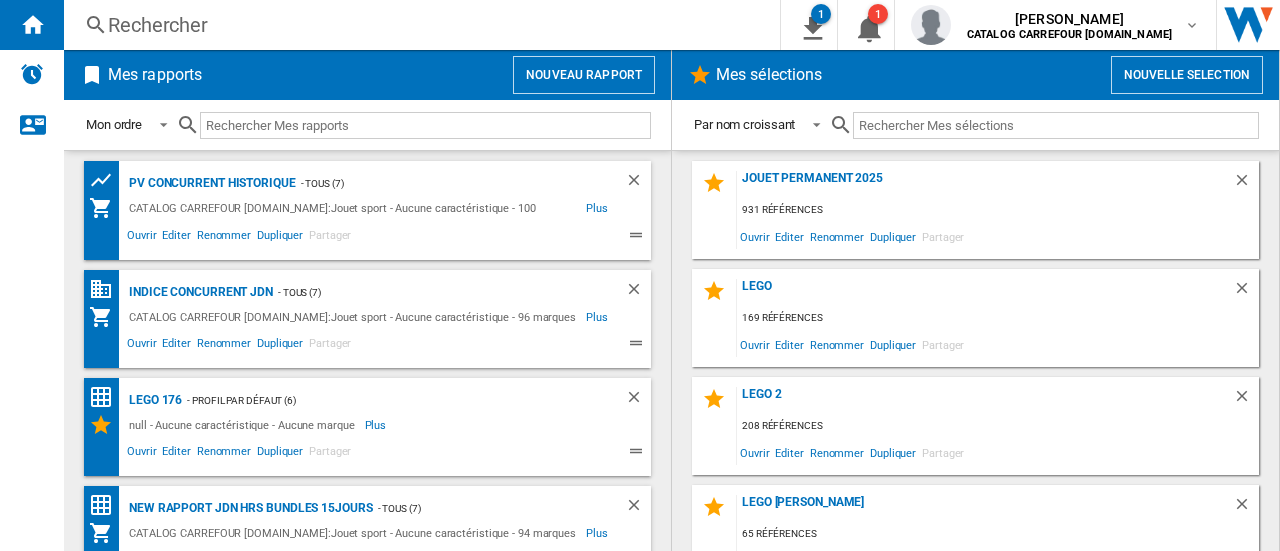 click on "Nouveau rapport" at bounding box center (584, 75) 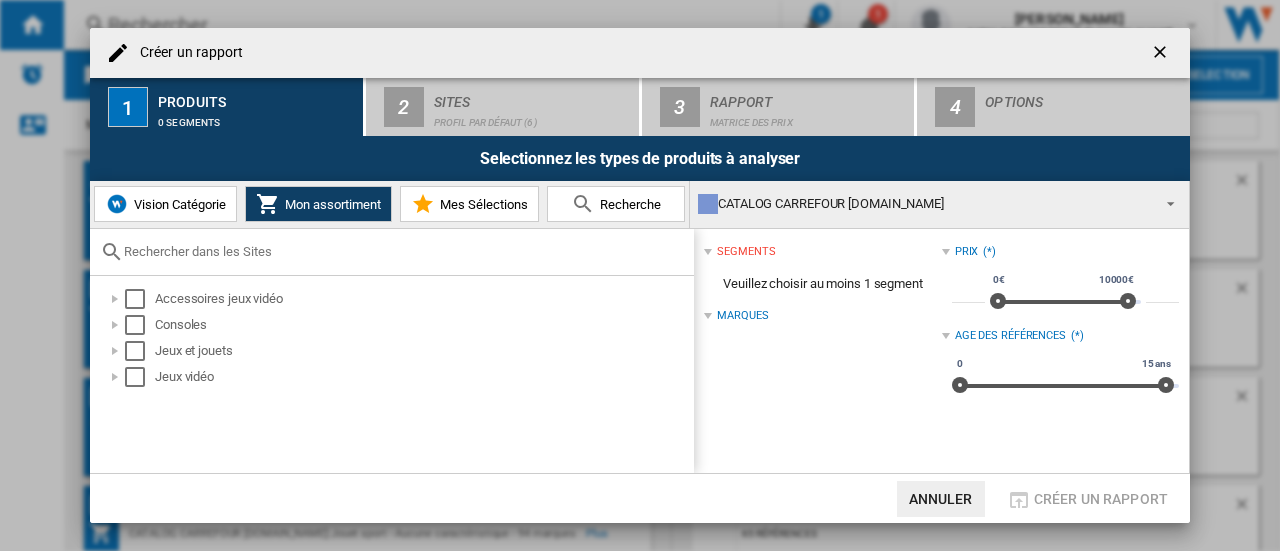 click on "Produits" at bounding box center [256, 96] 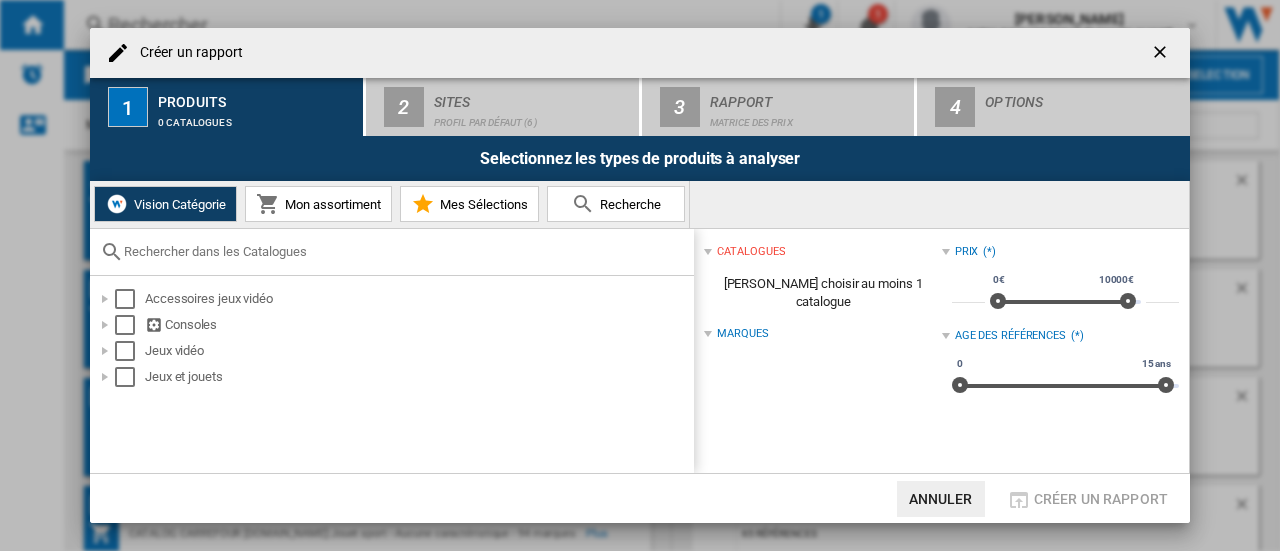click on "Mon assortiment" at bounding box center (330, 204) 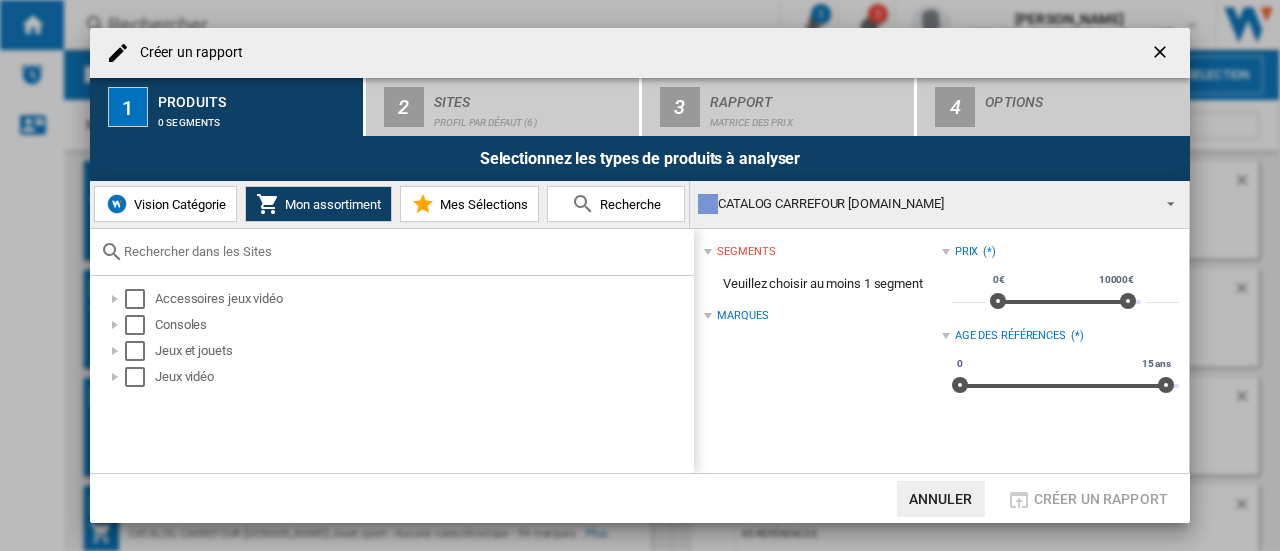 click on "Mes Sélections" at bounding box center [481, 204] 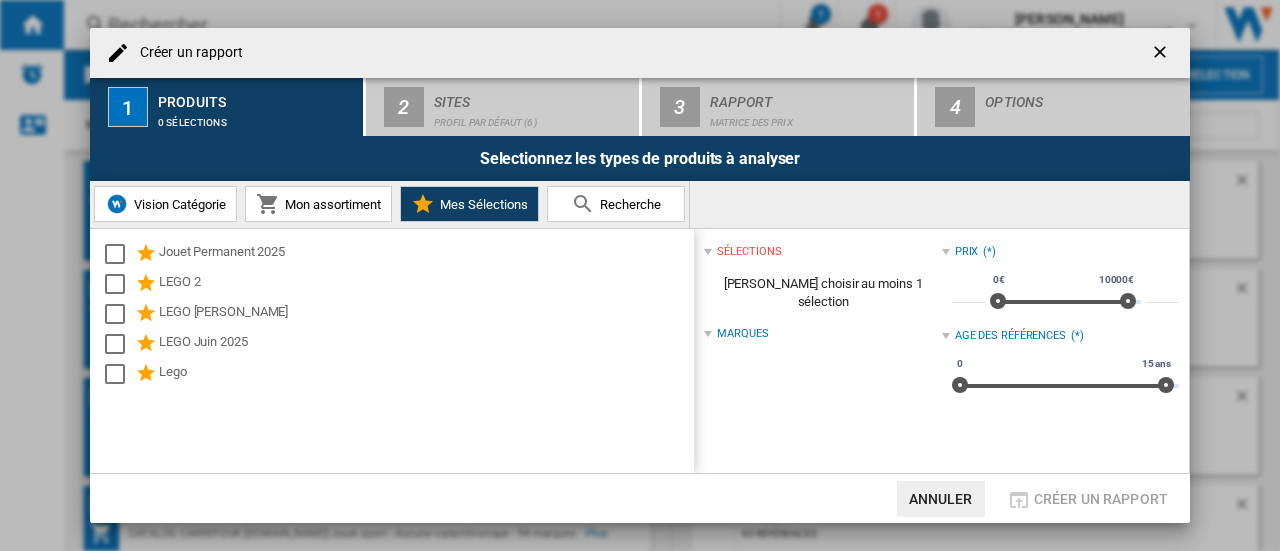 click at bounding box center [1162, 54] 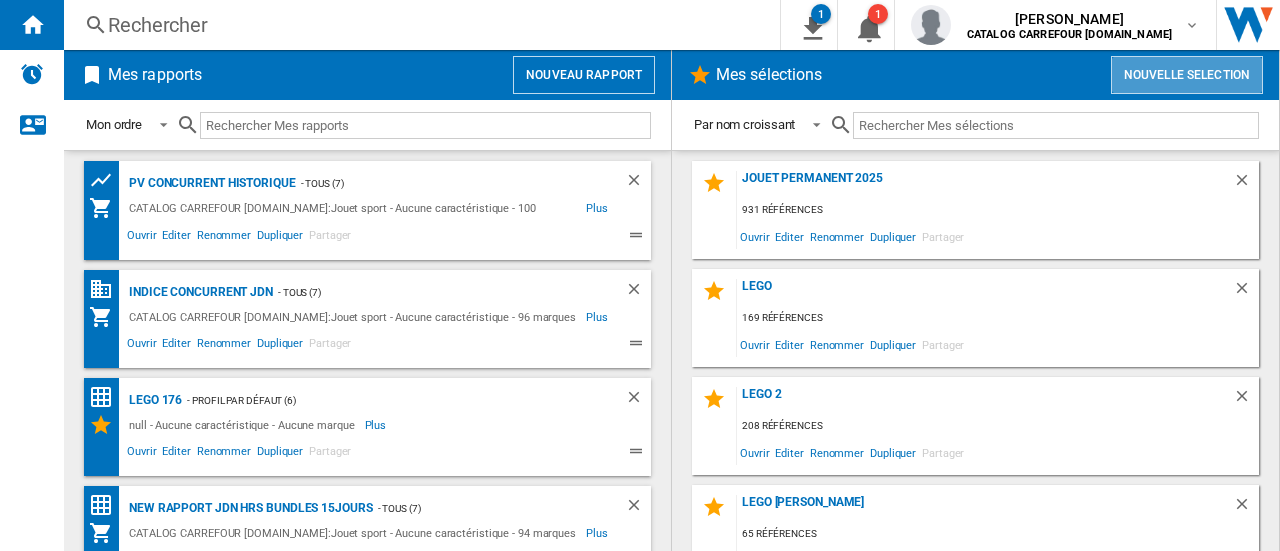 click on "Nouvelle selection" at bounding box center (1187, 75) 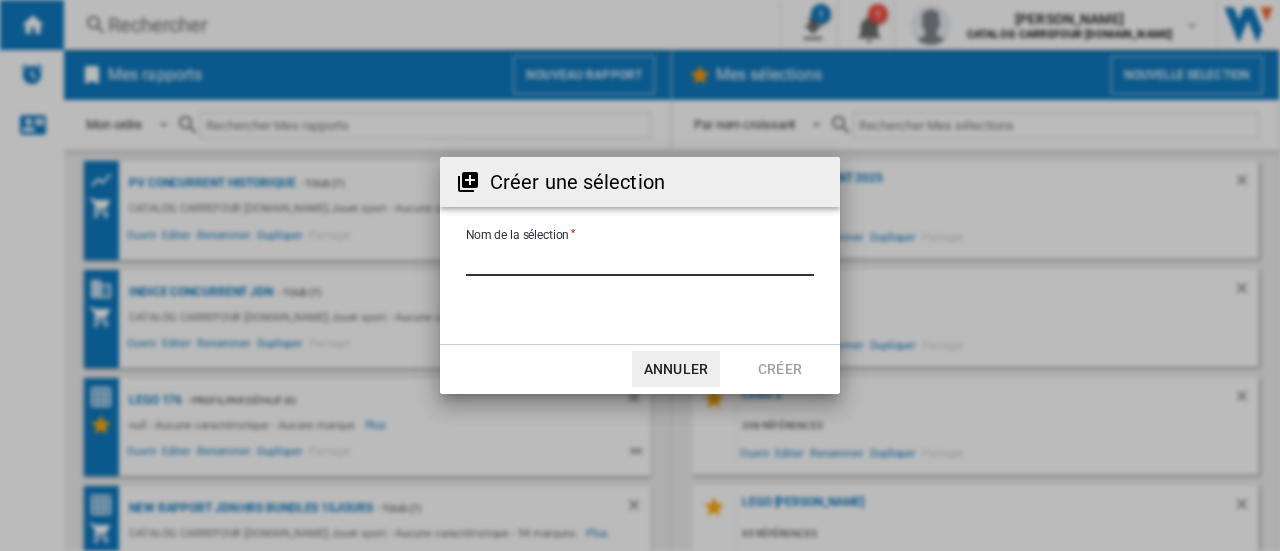 click on "Nom de la sélection" at bounding box center [640, 261] 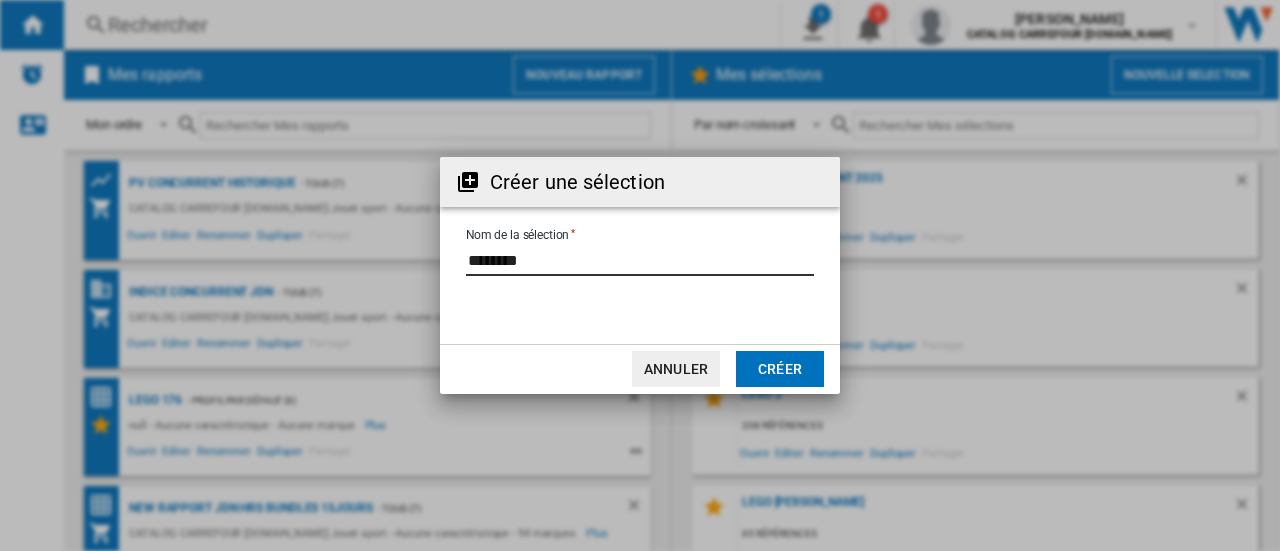 type on "********" 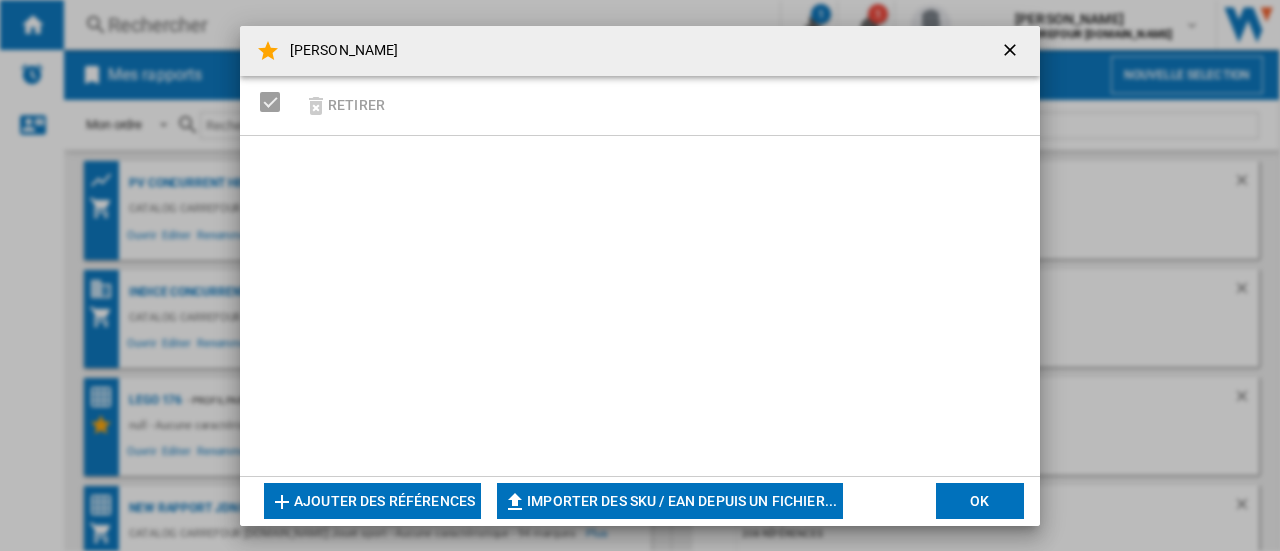 click on "Importer des SKU / EAN depuis un fichier..." 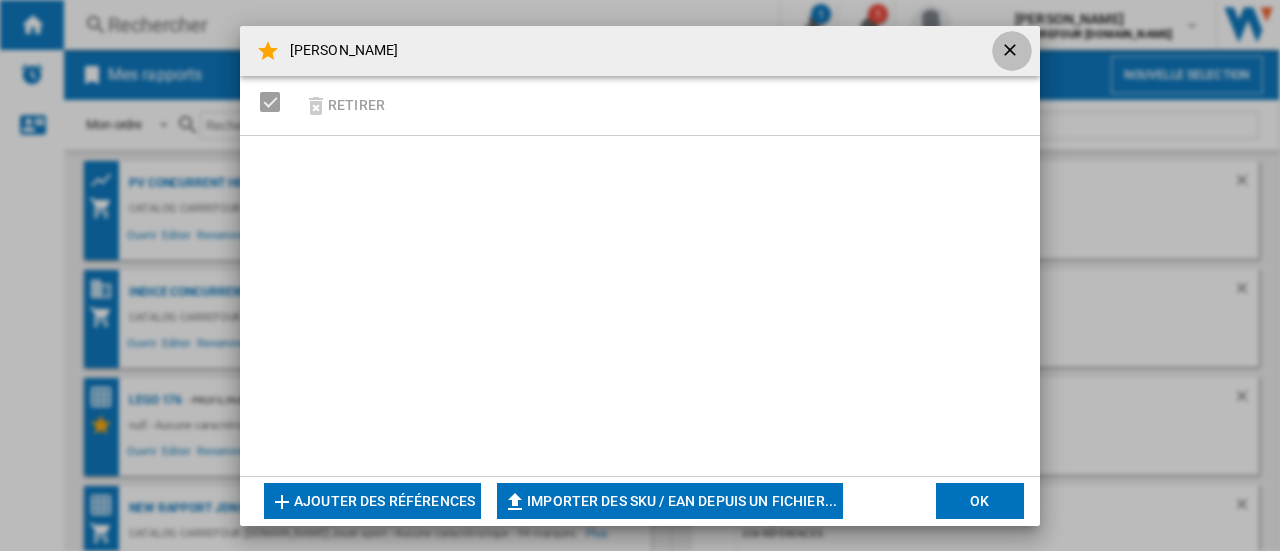 click at bounding box center (1012, 52) 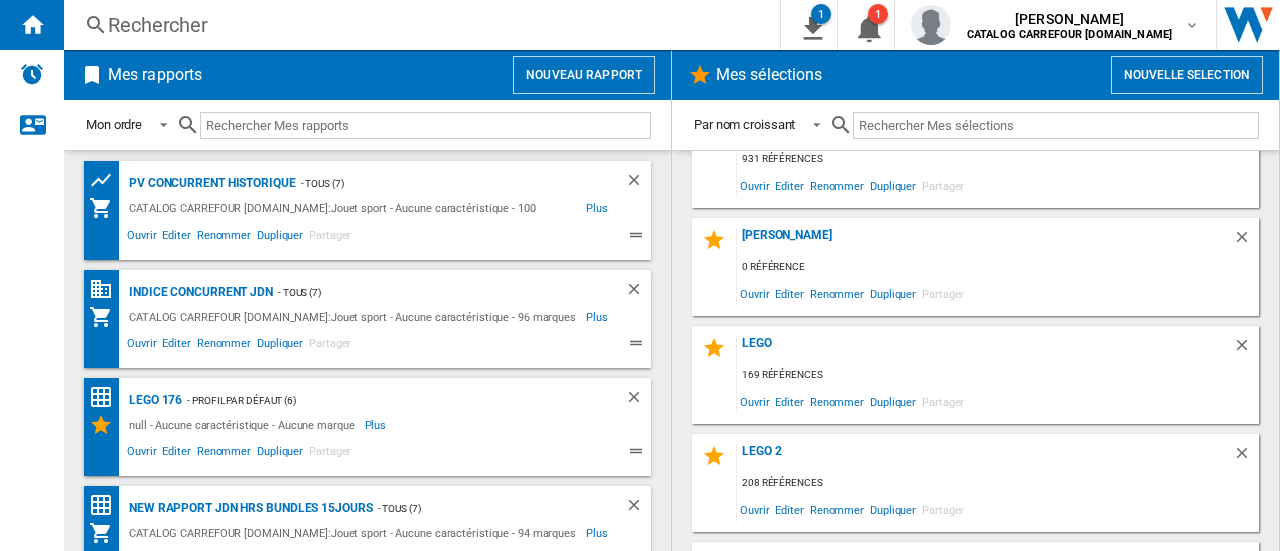 scroll, scrollTop: 0, scrollLeft: 0, axis: both 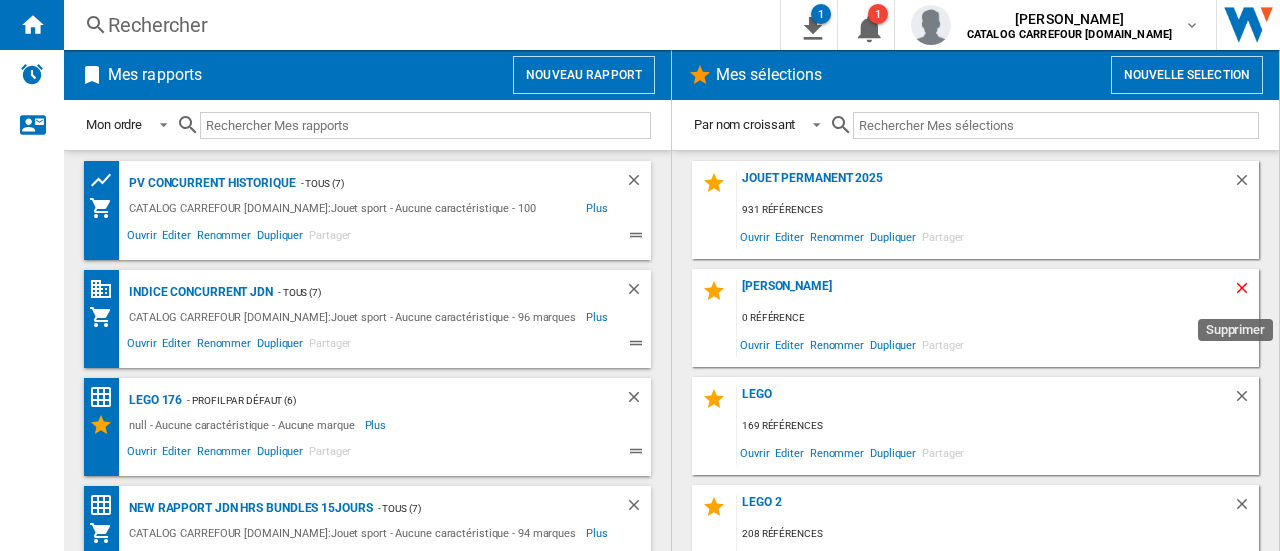 click 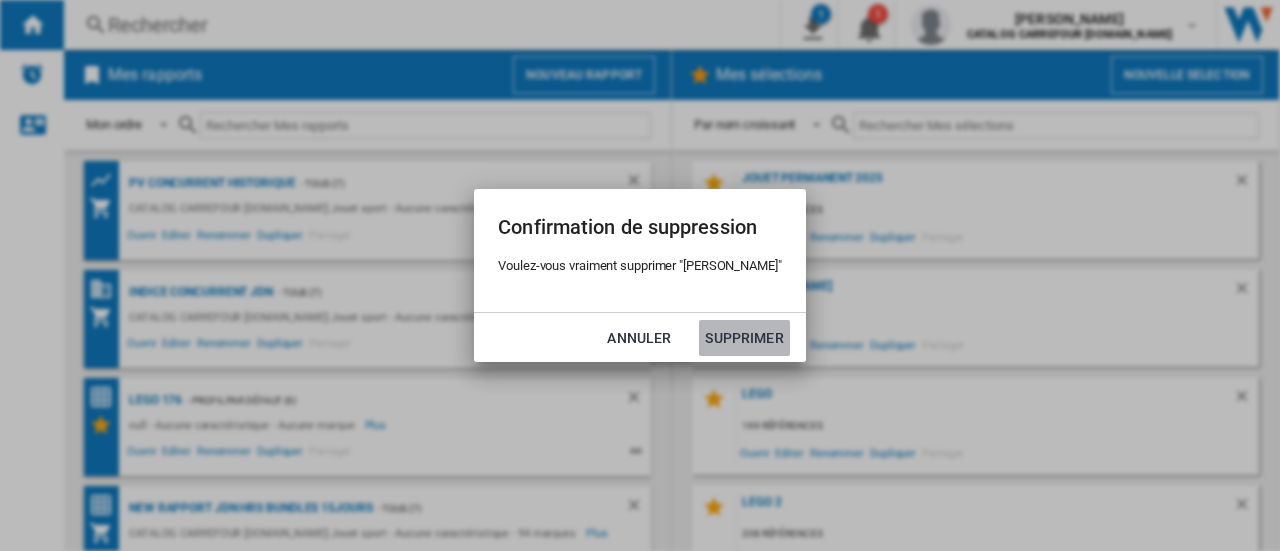 click on "Supprimer" 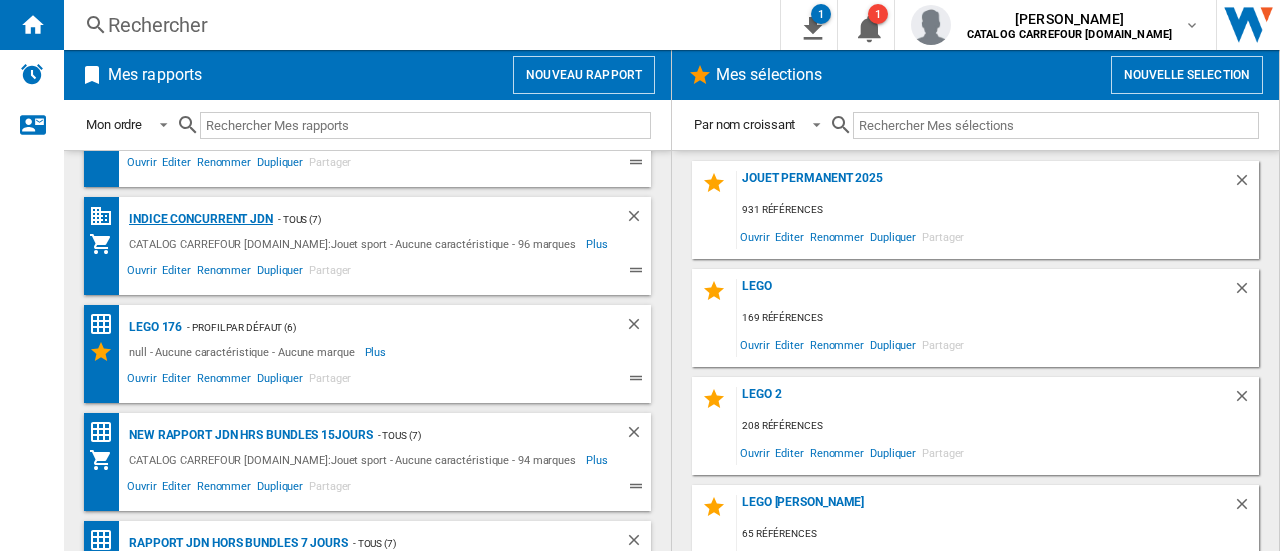scroll, scrollTop: 100, scrollLeft: 0, axis: vertical 